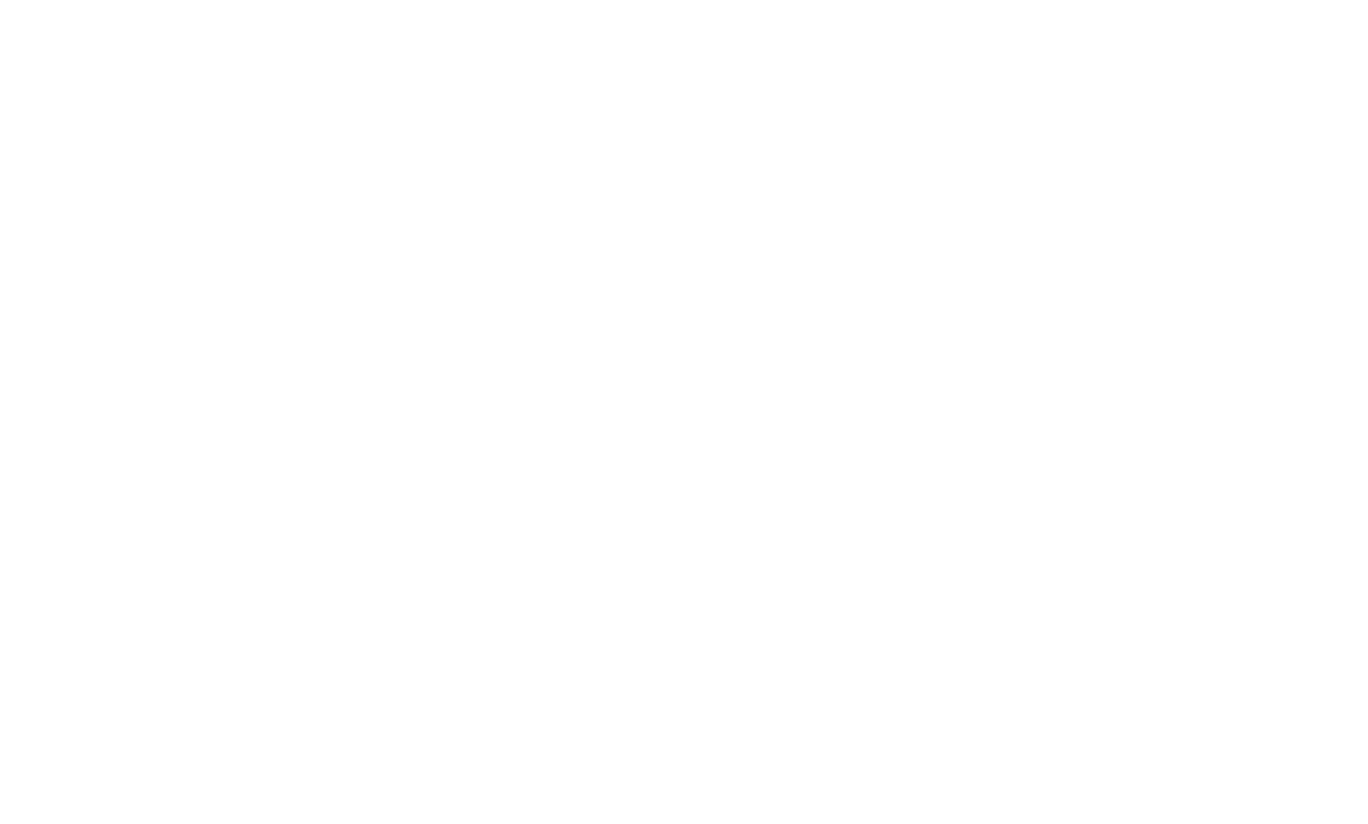 scroll, scrollTop: 0, scrollLeft: 0, axis: both 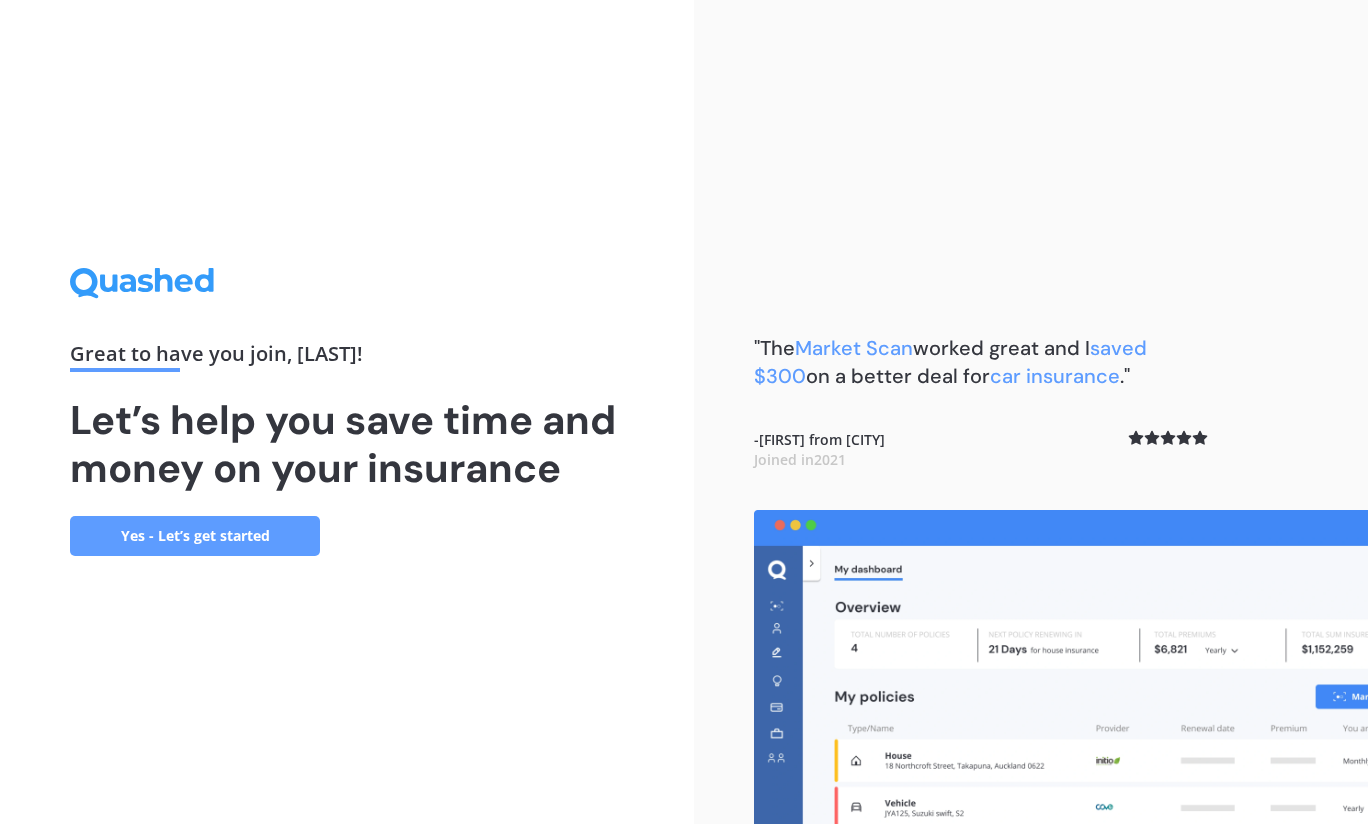 click on "Yes - Let’s get started" at bounding box center (195, 536) 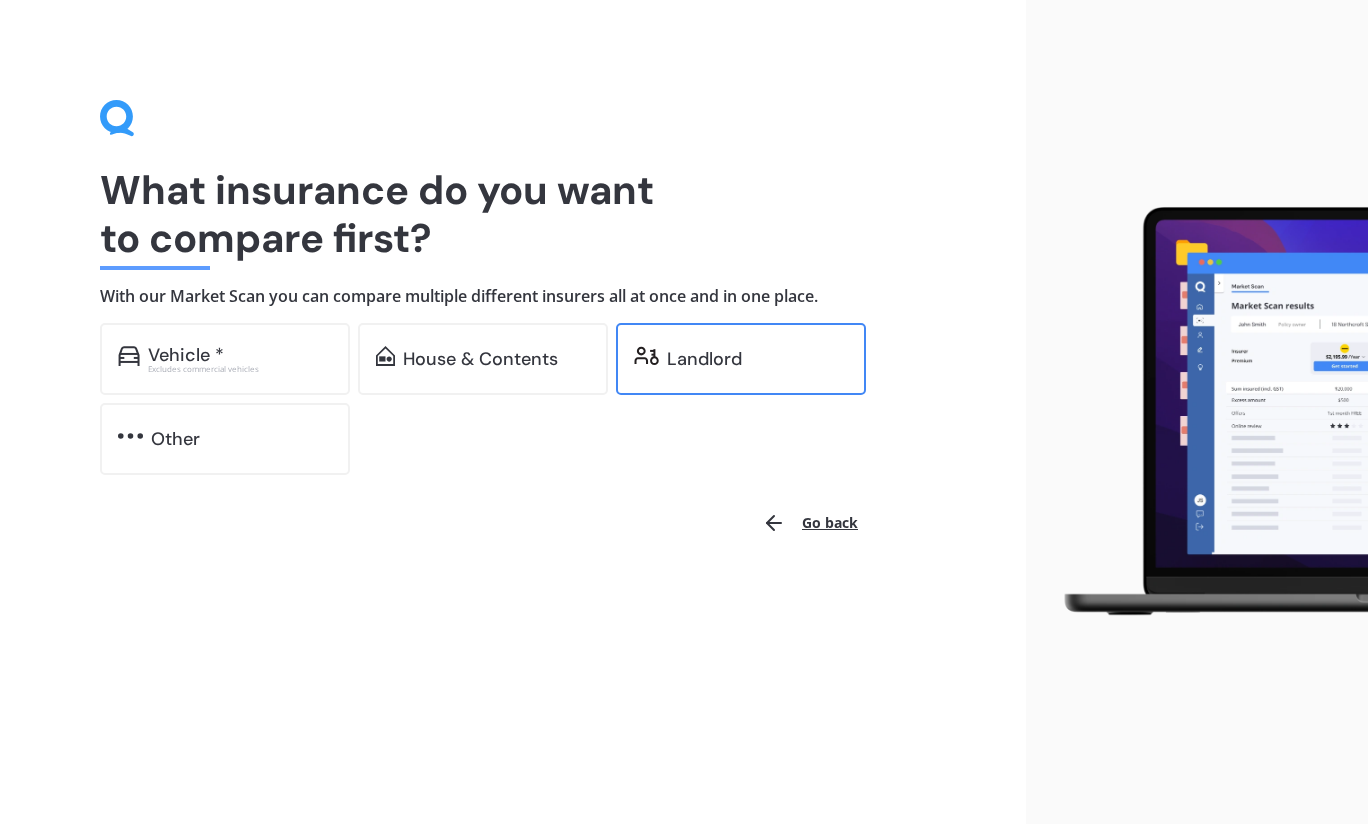 click on "Landlord" at bounding box center [186, 355] 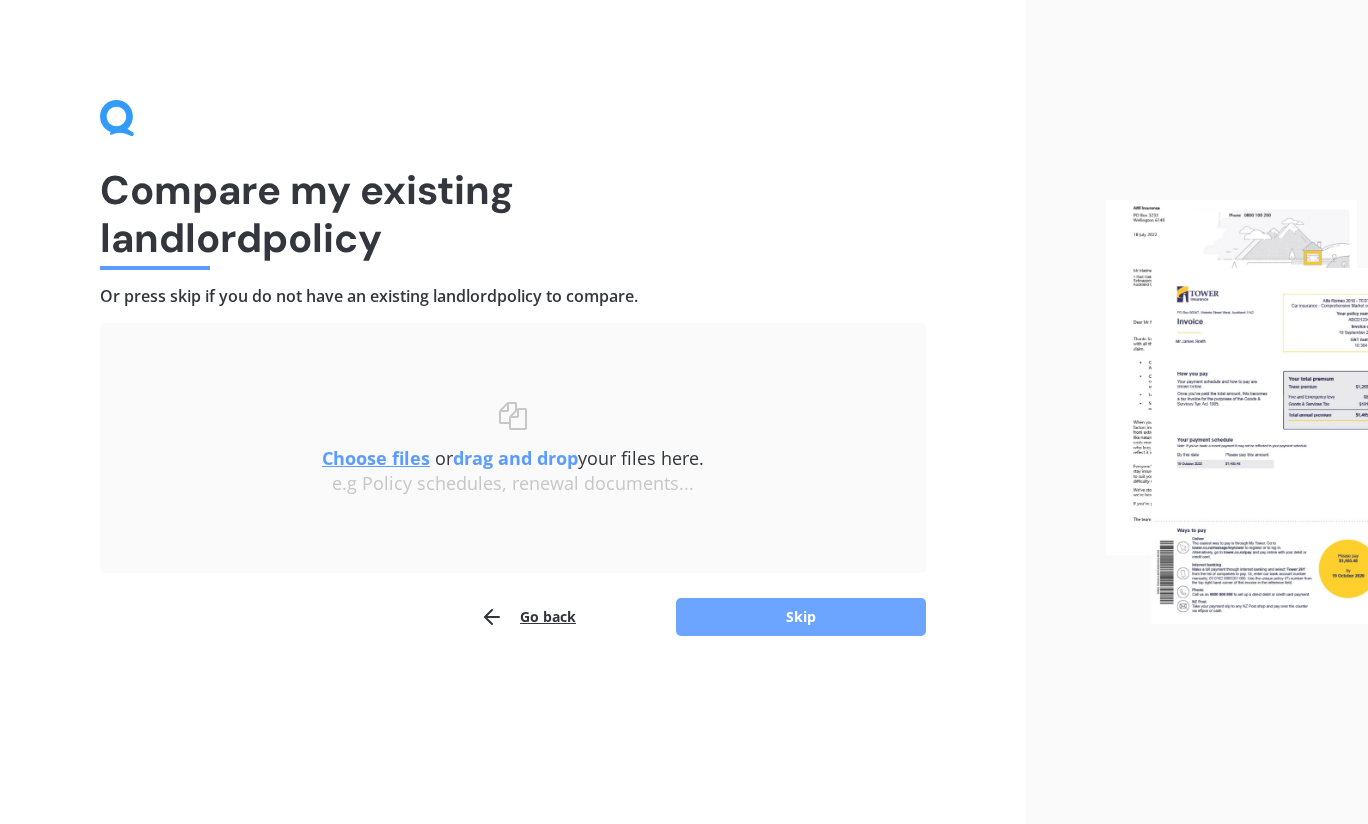 click on "Skip" at bounding box center [801, 617] 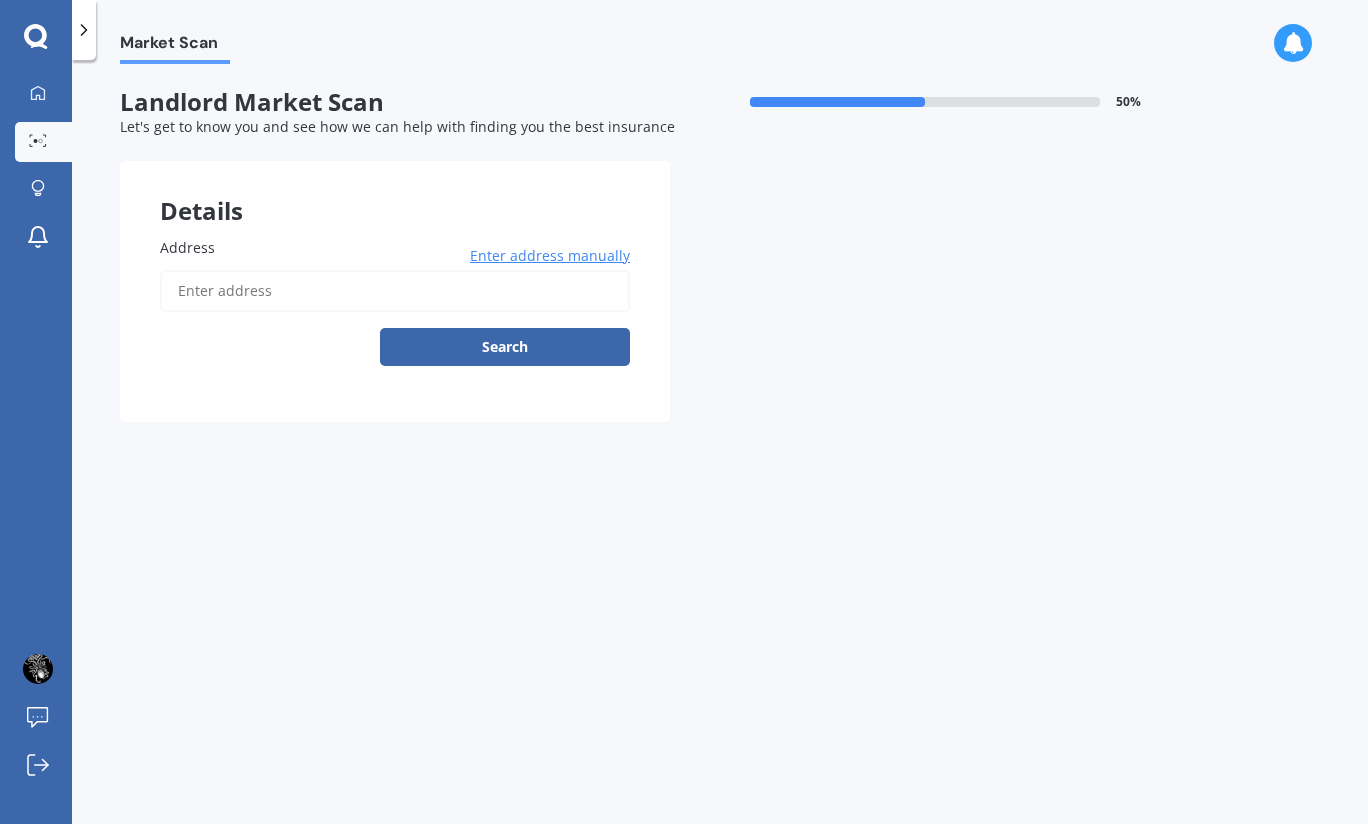 click on "Address" at bounding box center (395, 291) 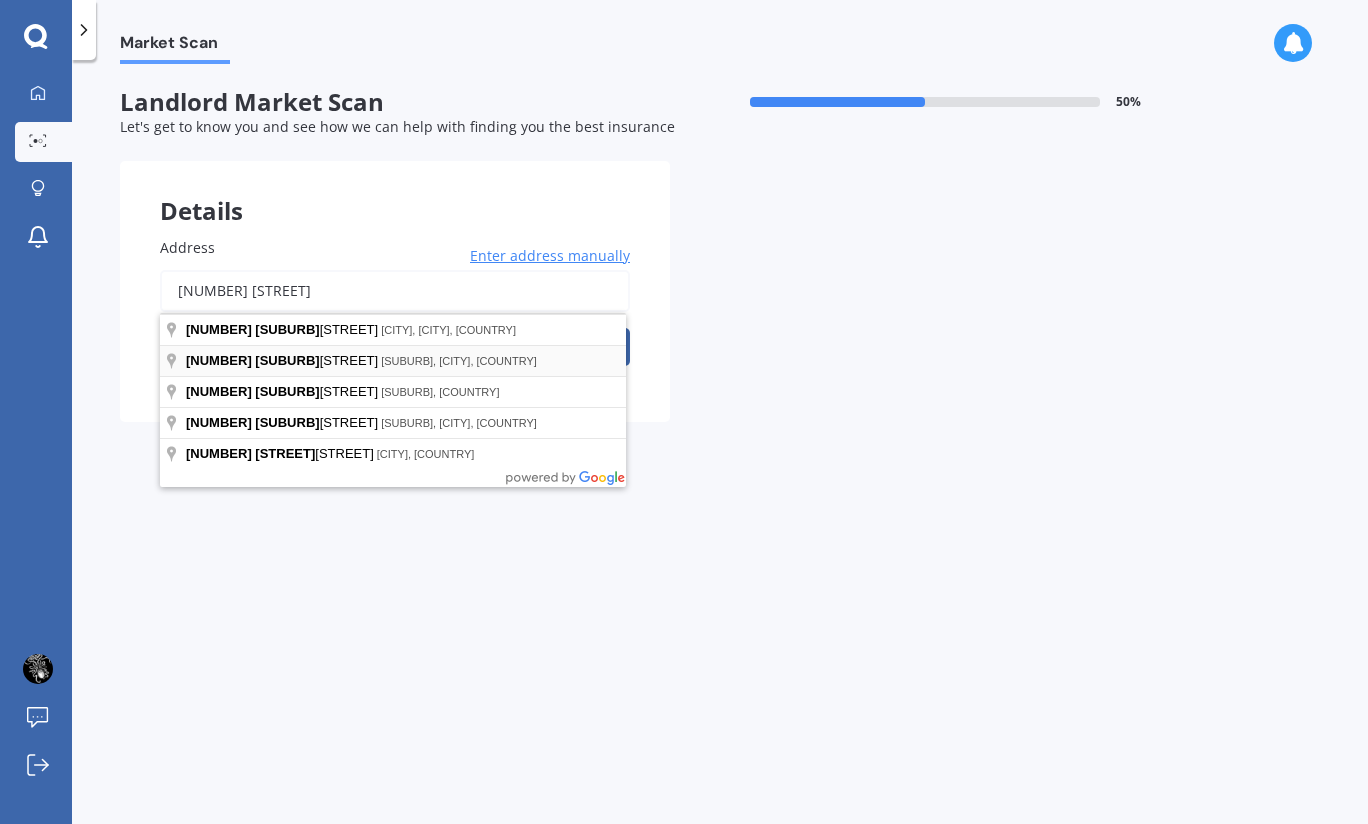 type on "[NUMBER] [STREET]" 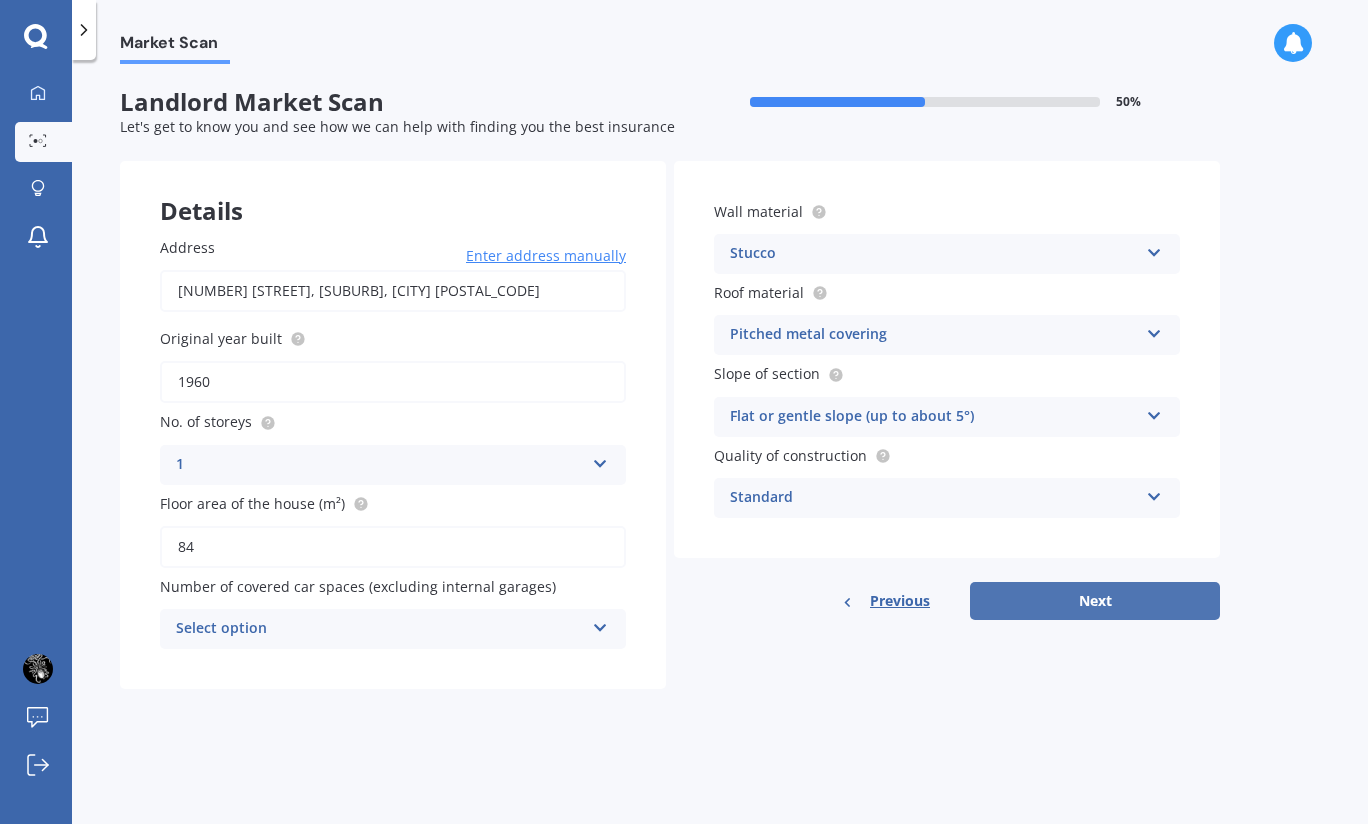 click on "Next" at bounding box center (1095, 601) 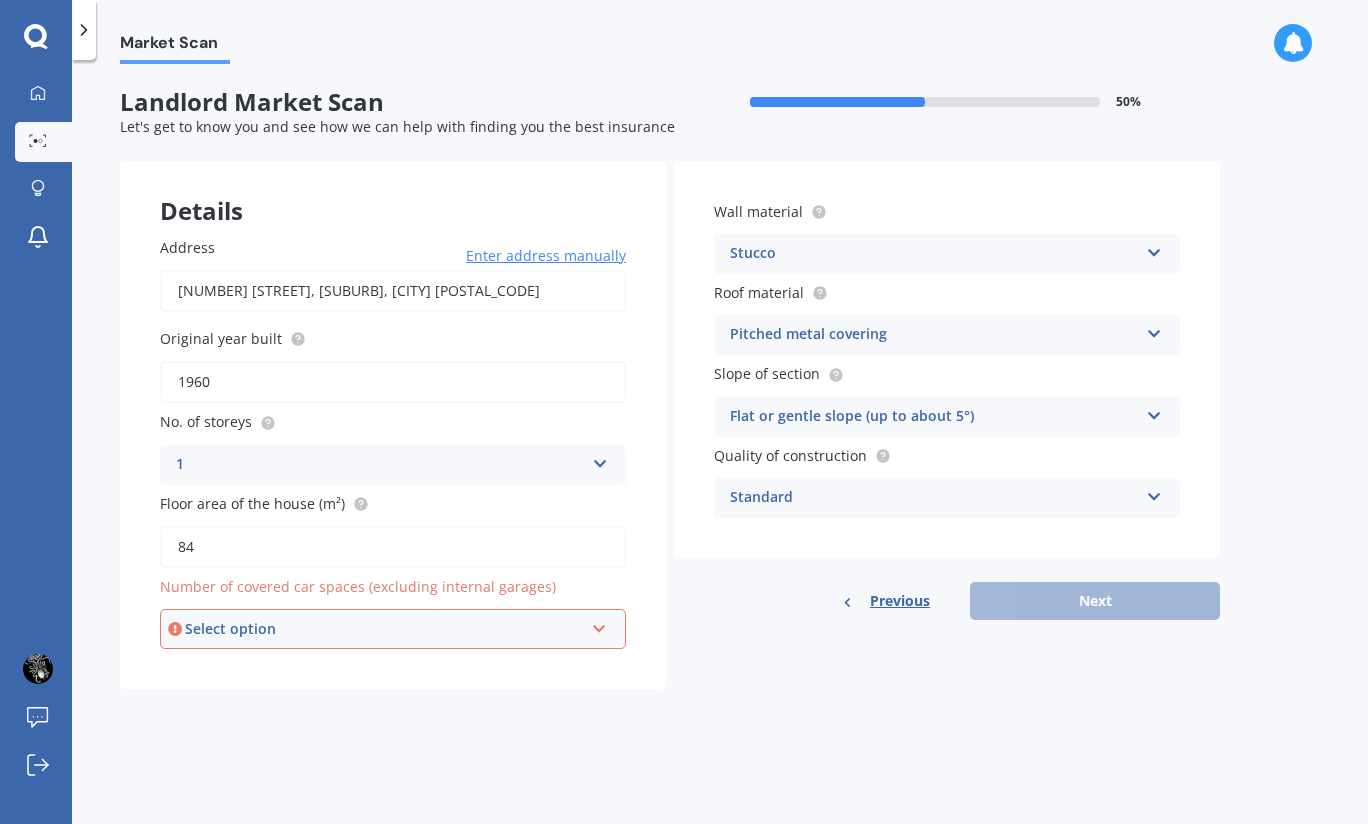 click on "Select option 0 1 2 3 4 5+" at bounding box center [393, 629] 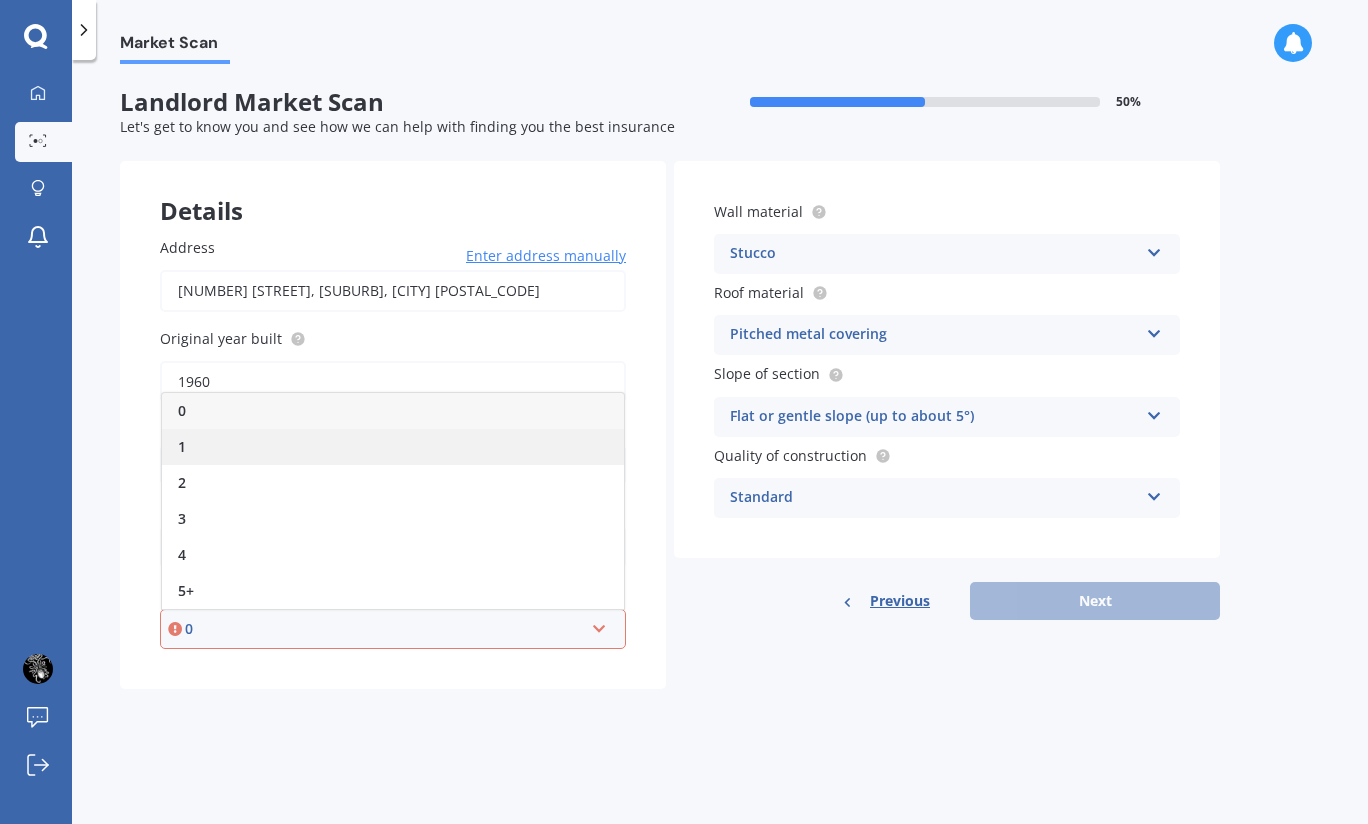 click on "1" at bounding box center [393, 447] 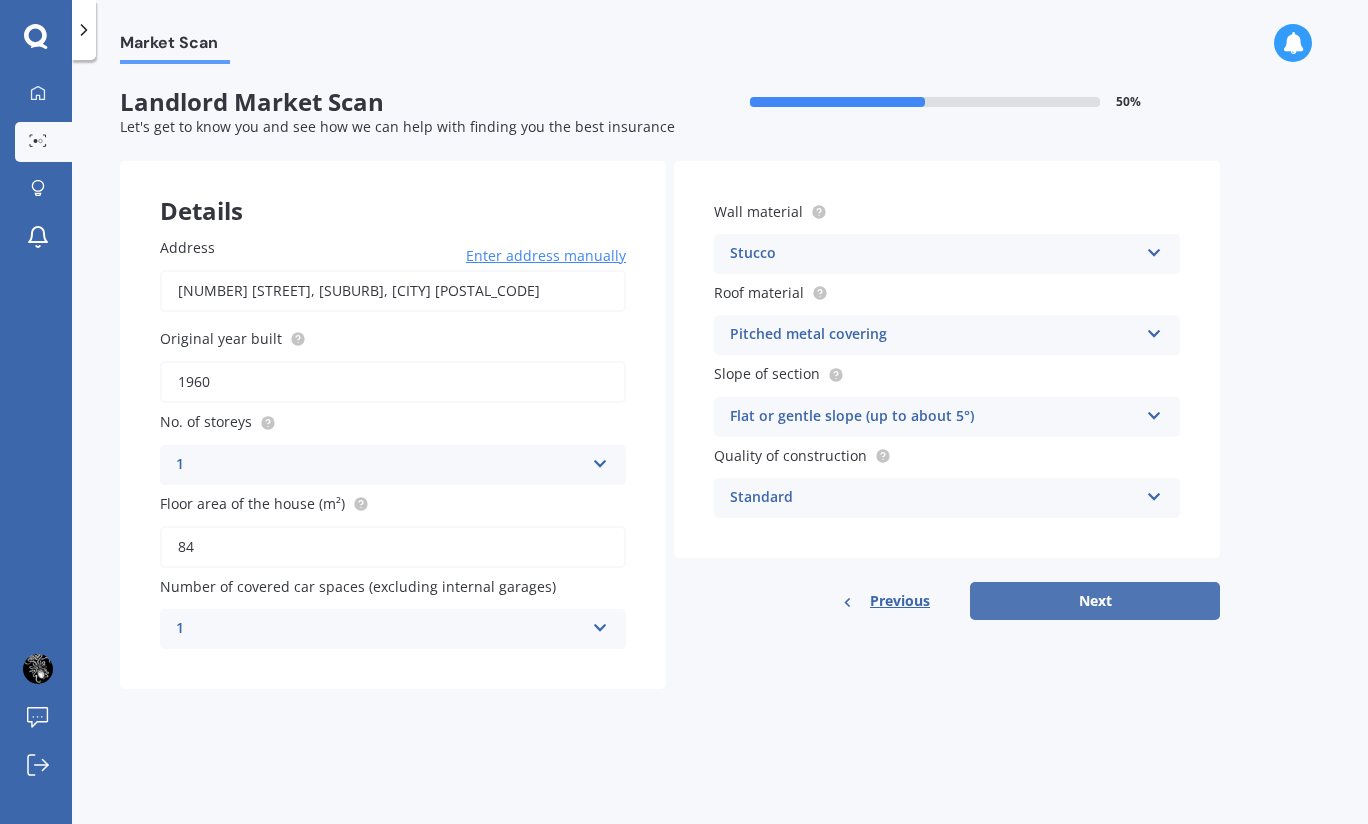 click on "Next" at bounding box center (1095, 601) 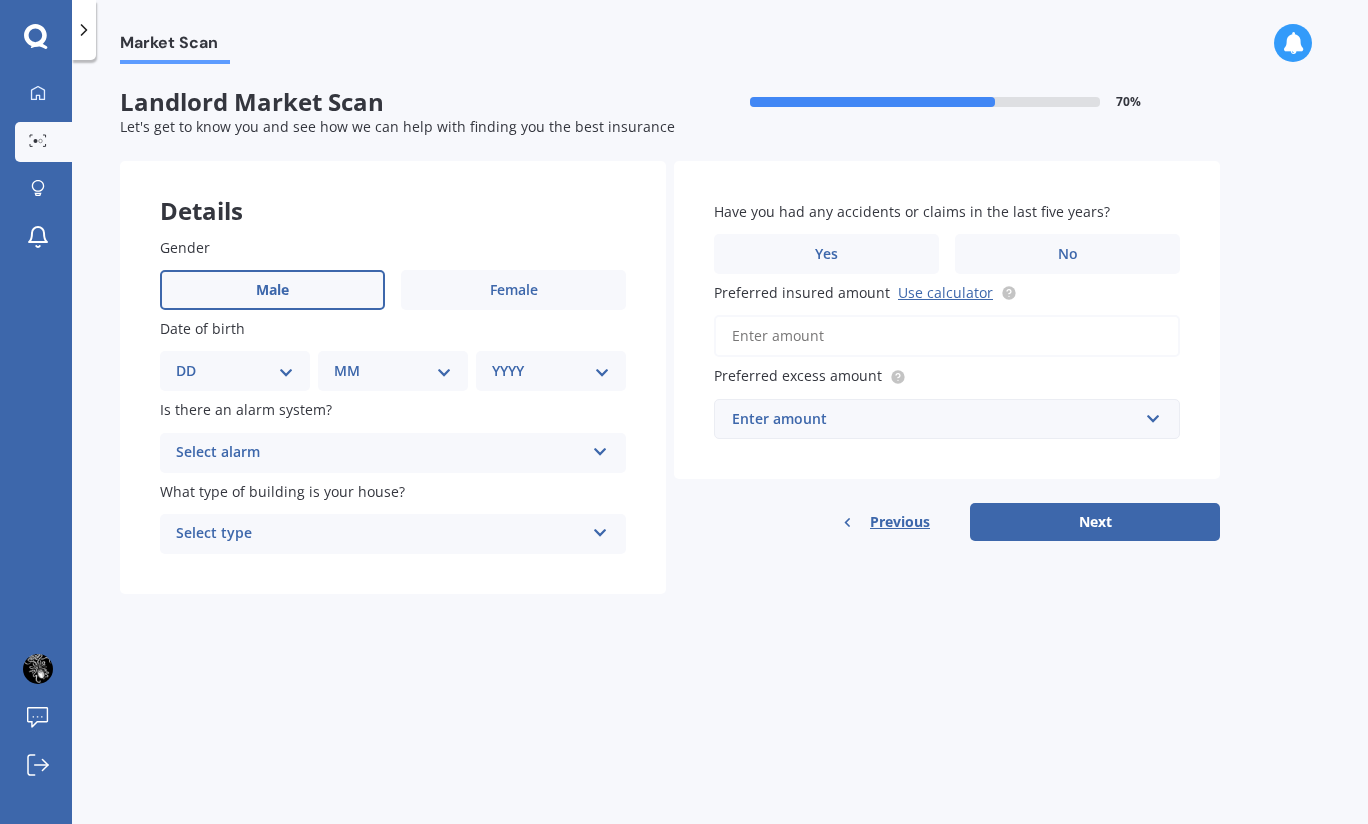 click on "Male" at bounding box center [272, 290] 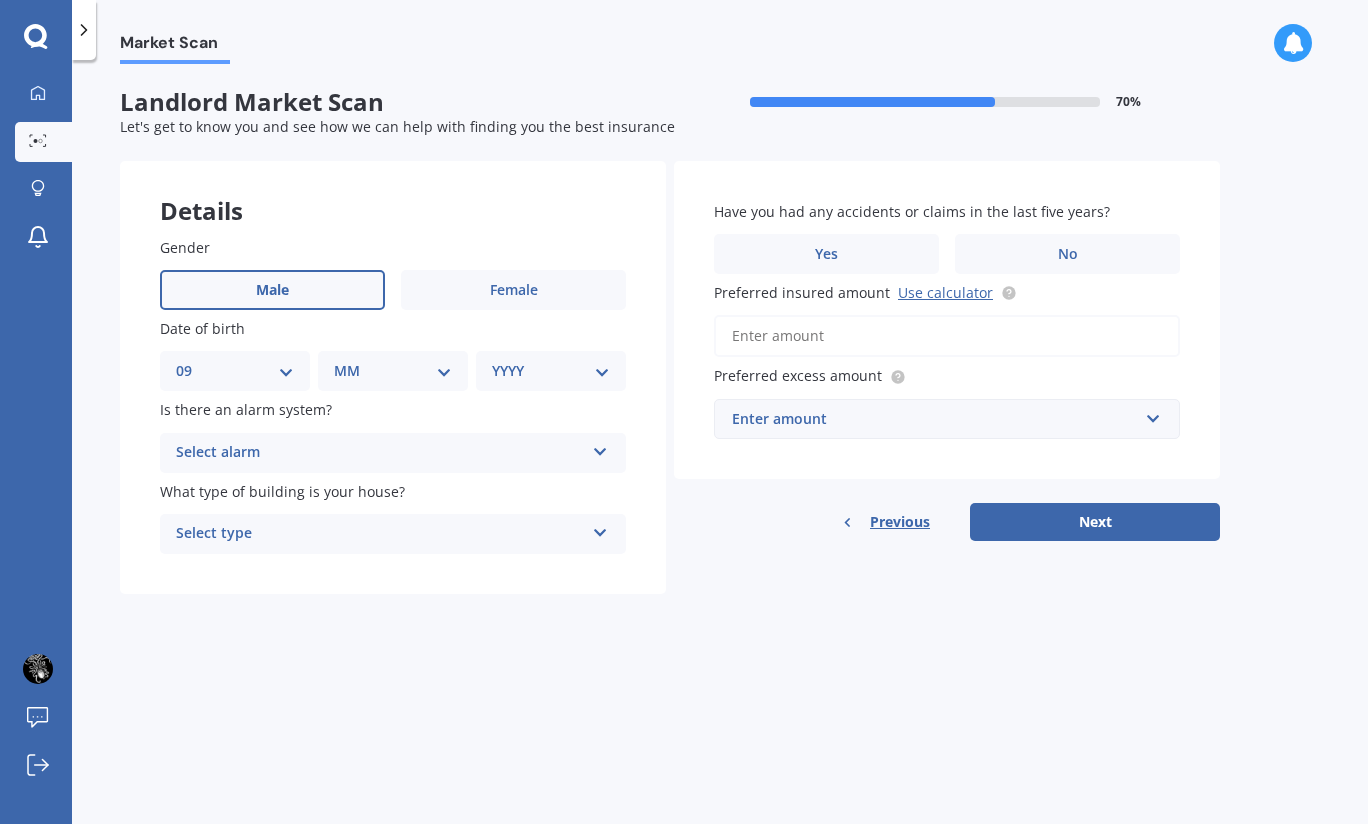 click on "DD 01 02 03 04 05 06 07 08 09 10 11 12 13 14 15 16 17 18 19 20 21 22 23 24 25 26 27 28 29 30 31" at bounding box center [235, 371] 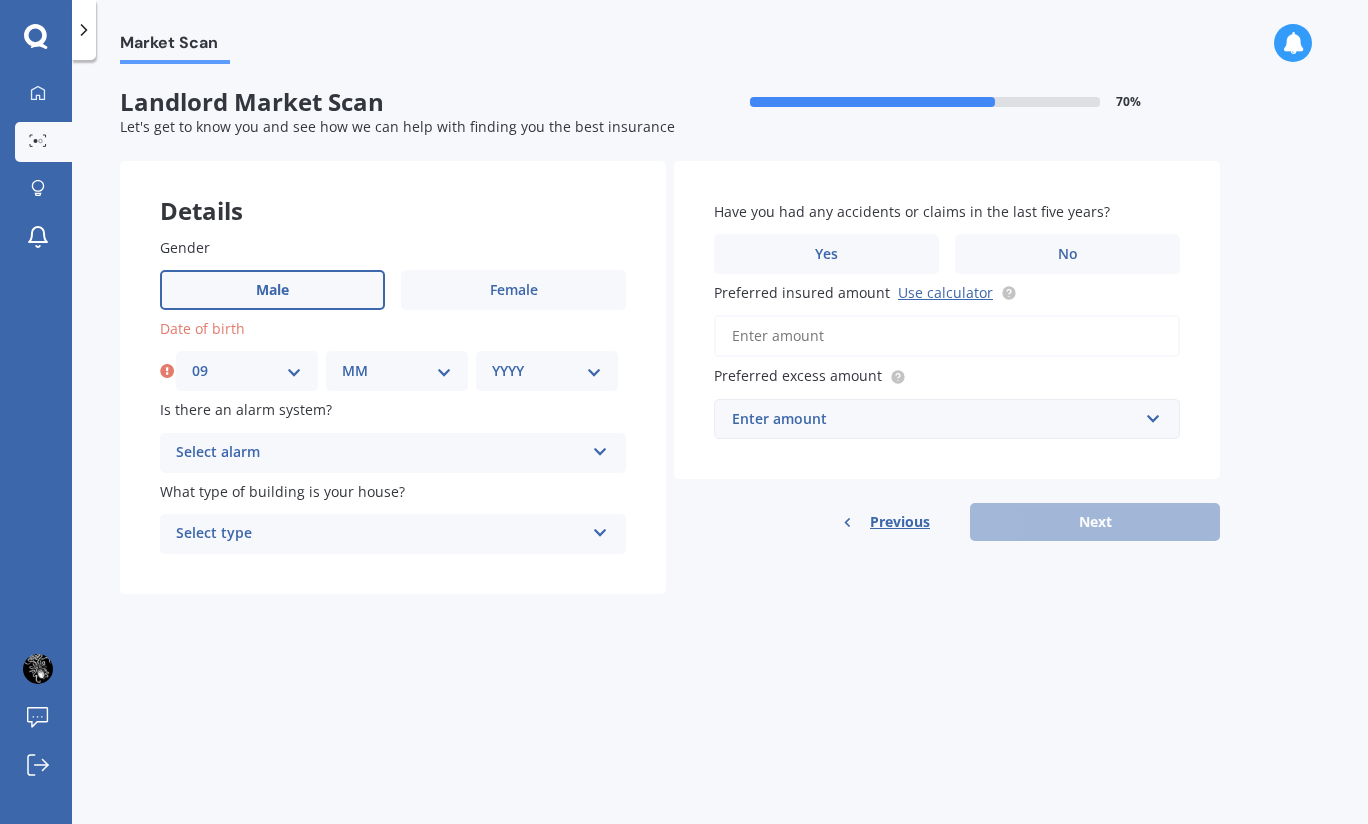 click on "MM 01 02 03 04 05 06 07 08 09 10 11 12" at bounding box center (397, 371) 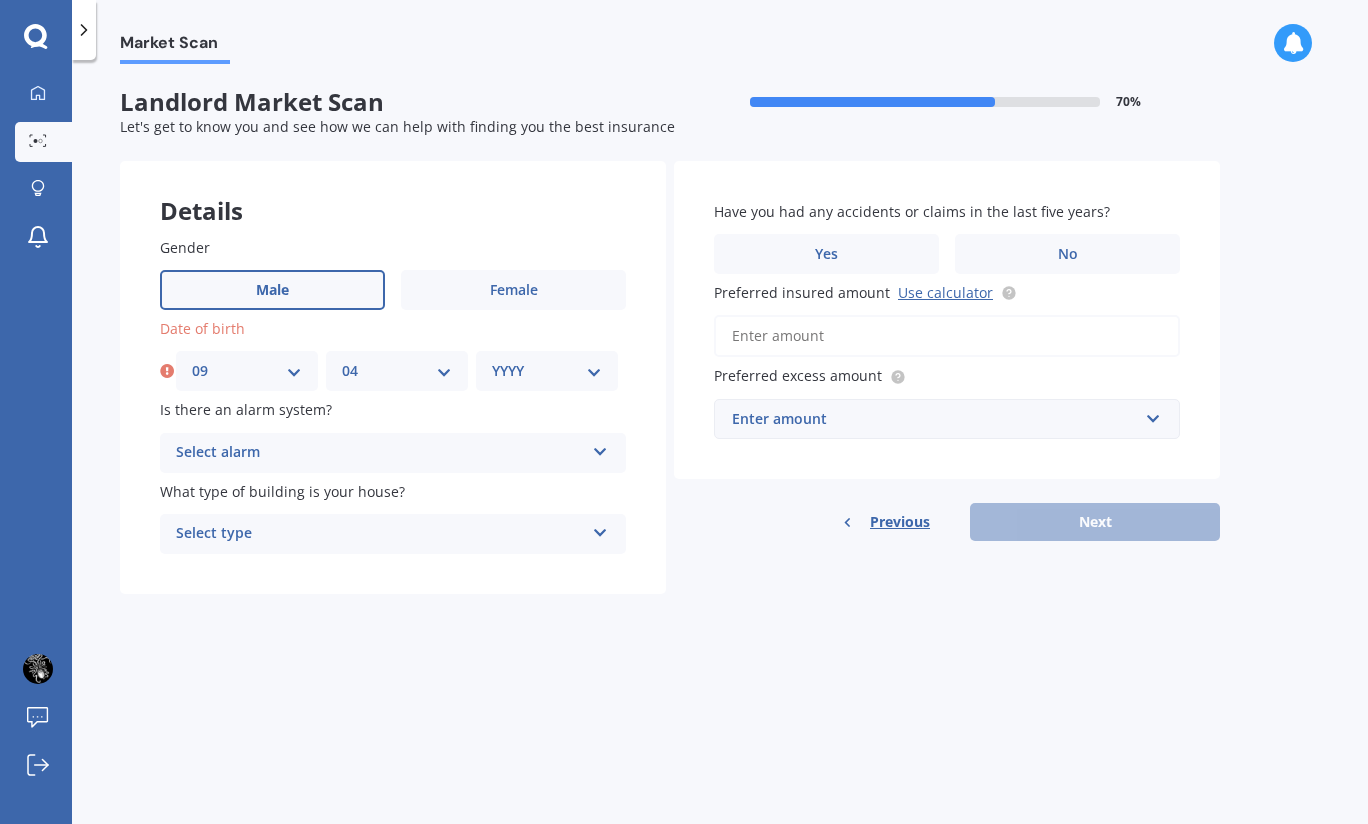click on "MM 01 02 03 04 05 06 07 08 09 10 11 12" at bounding box center (397, 371) 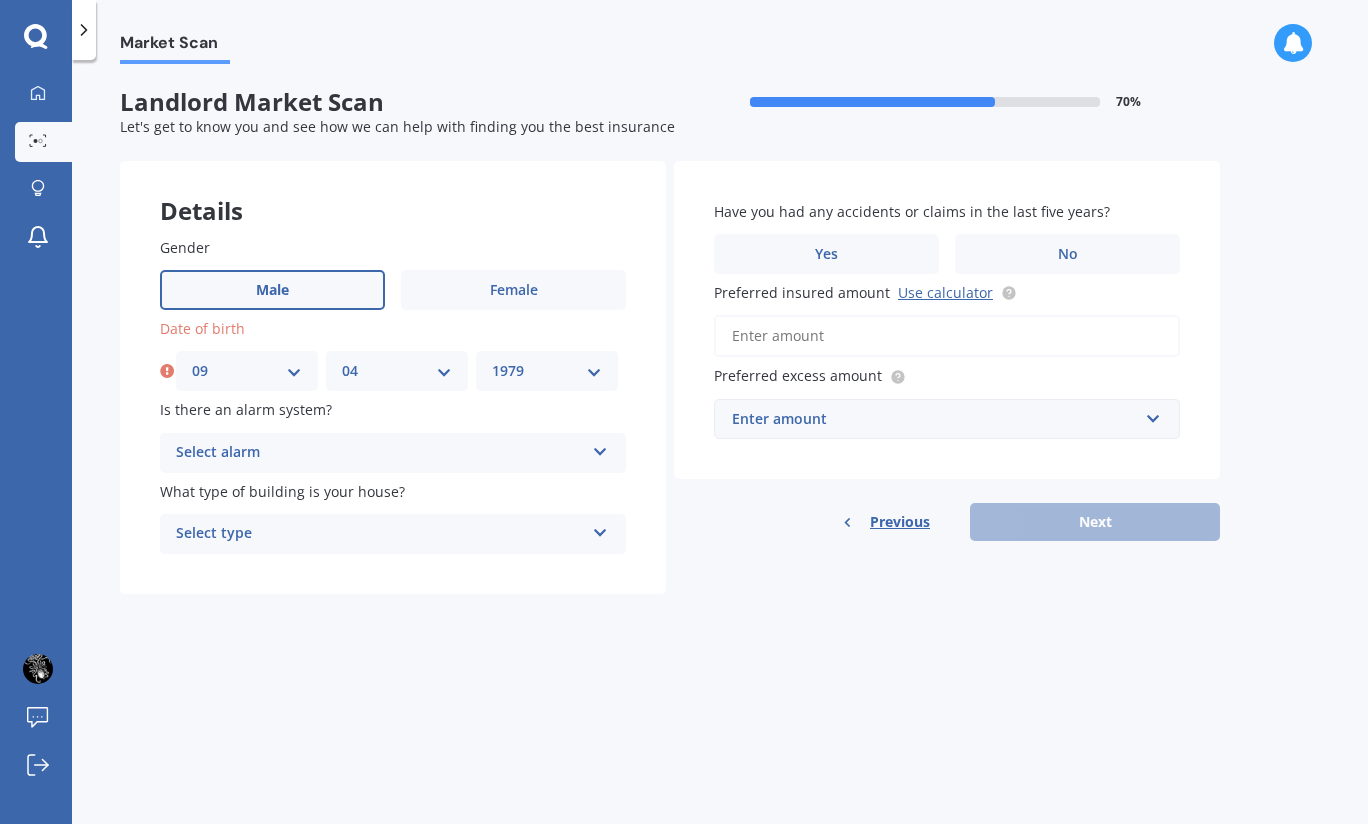 click on "YYYY 2009 2008 2007 2006 2005 2004 2003 2002 2001 2000 1999 1998 1997 1996 1995 1994 1993 1992 1991 1990 1989 1988 1987 1986 1985 1984 1983 1982 1981 1980 1979 1978 1977 1976 1975 1974 1973 1972 1971 1970 1969 1968 1967 1966 1965 1964 1963 1962 1961 1960 1959 1958 1957 1956 1955 1954 1953 1952 1951 1950 1949 1948 1947 1946 1945 1944 1943 1942 1941 1940 1939 1938 1937 1936 1935 1934 1933 1932 1931 1930 1929 1928 1927 1926 1925 1924 1923 1922 1921 1920 1919 1918 1917 1916 1915 1914 1913 1912 1911 1910" at bounding box center (547, 371) 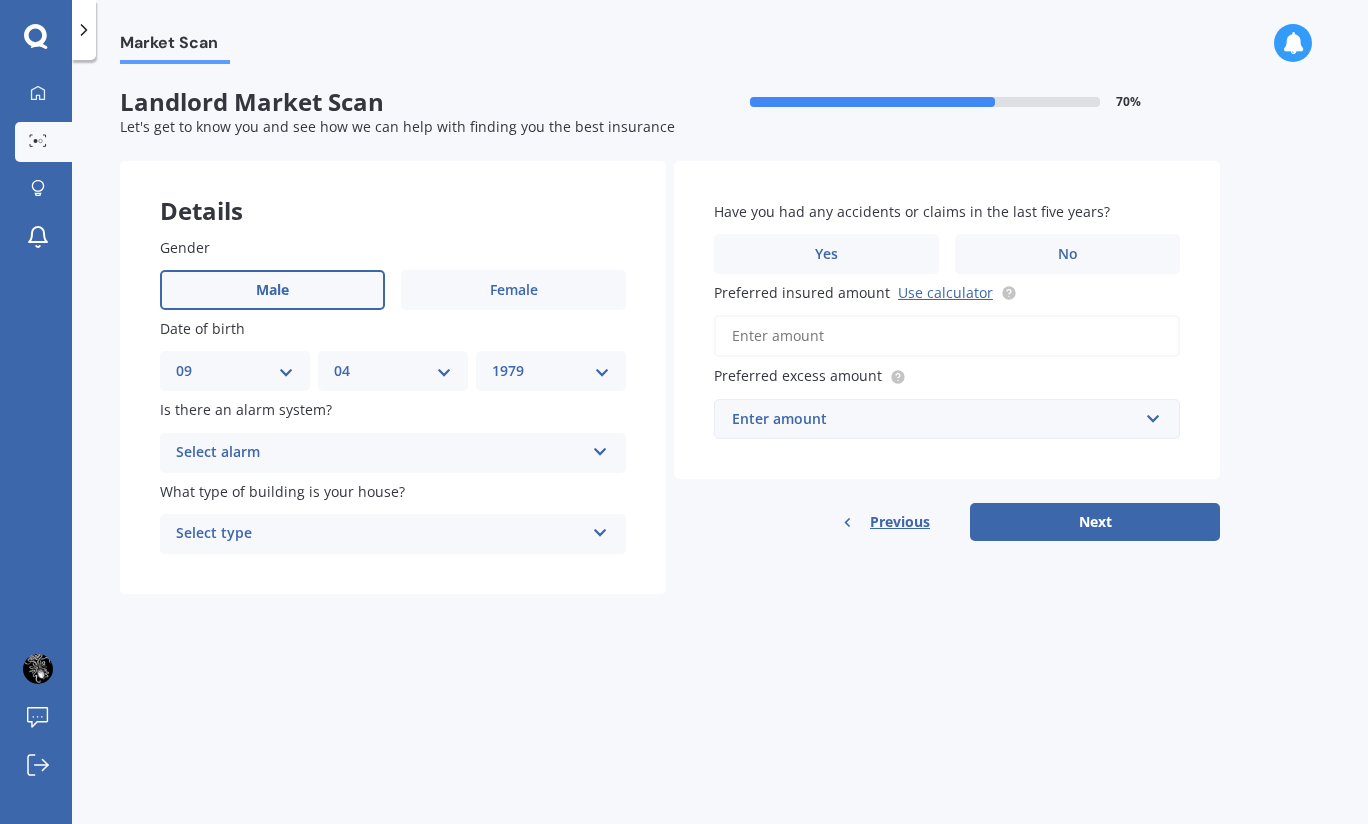 click on "Select alarm" at bounding box center [380, 453] 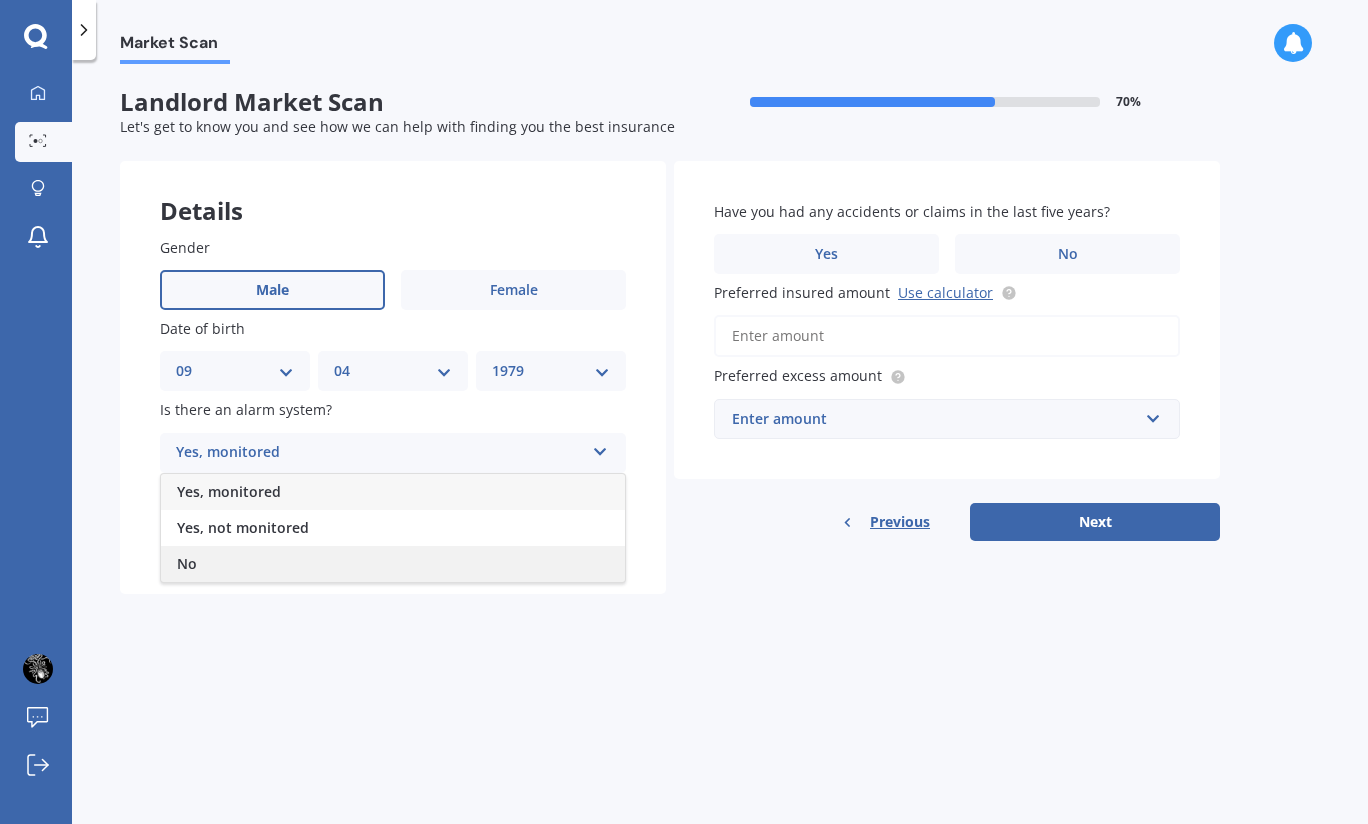 click on "No" at bounding box center (393, 564) 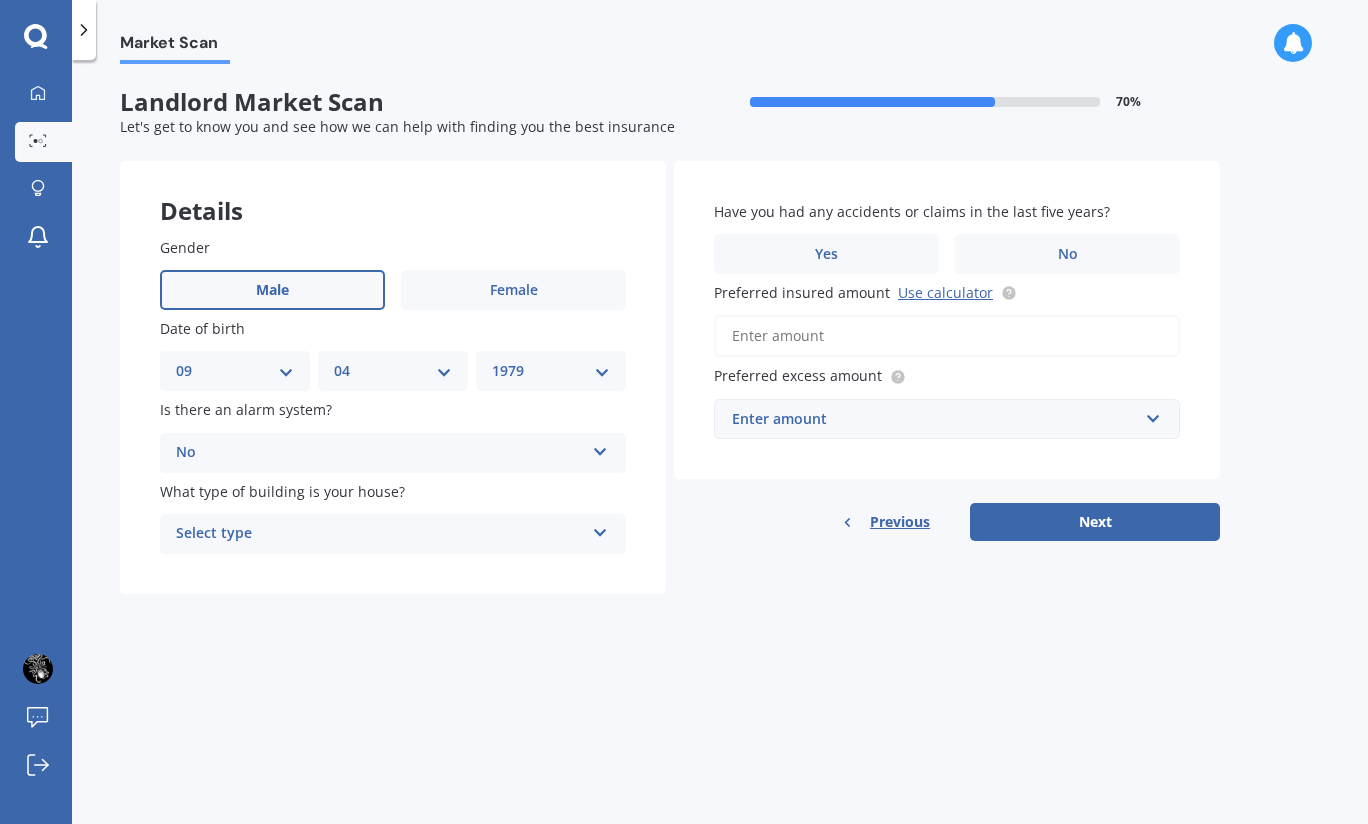 click on "Select type" at bounding box center (380, 534) 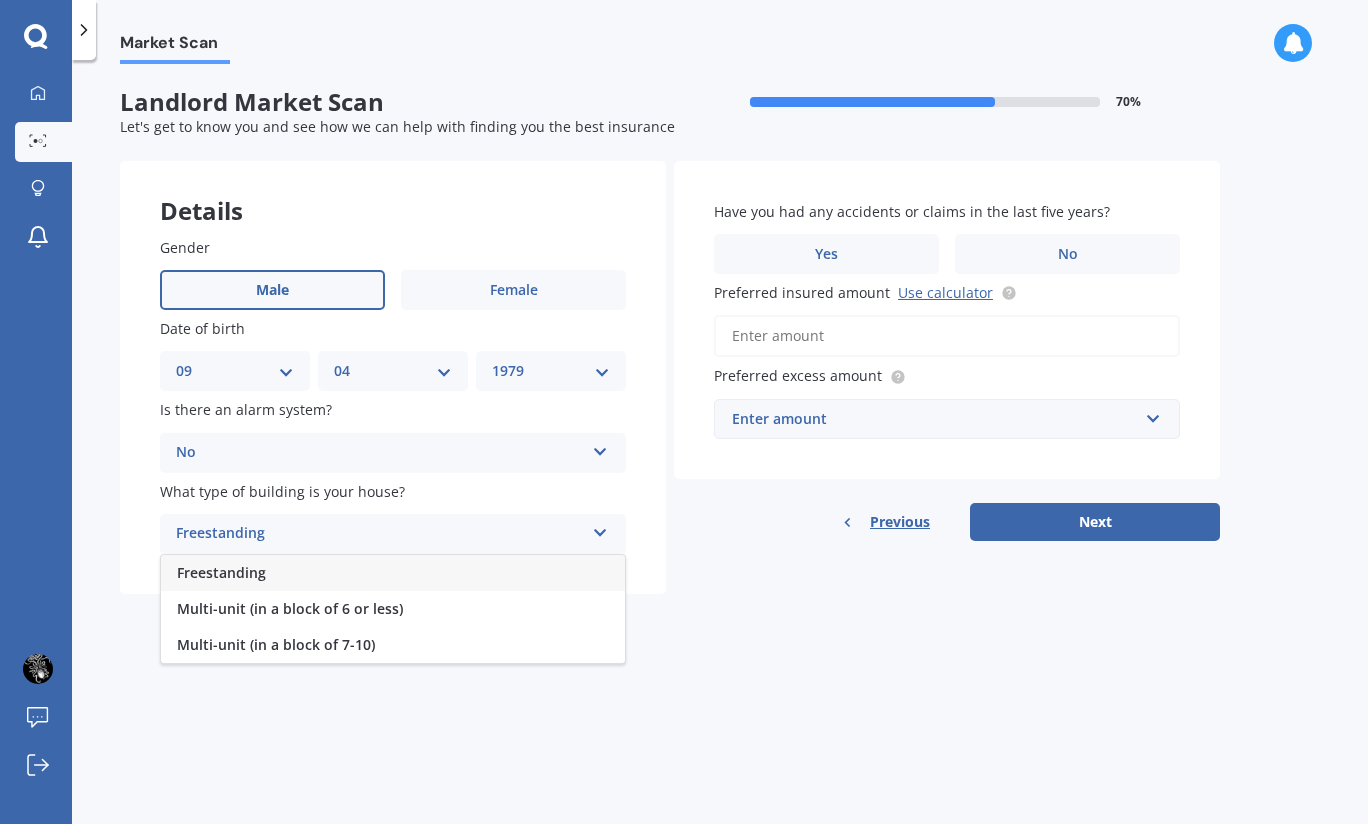 click on "Freestanding" at bounding box center (393, 573) 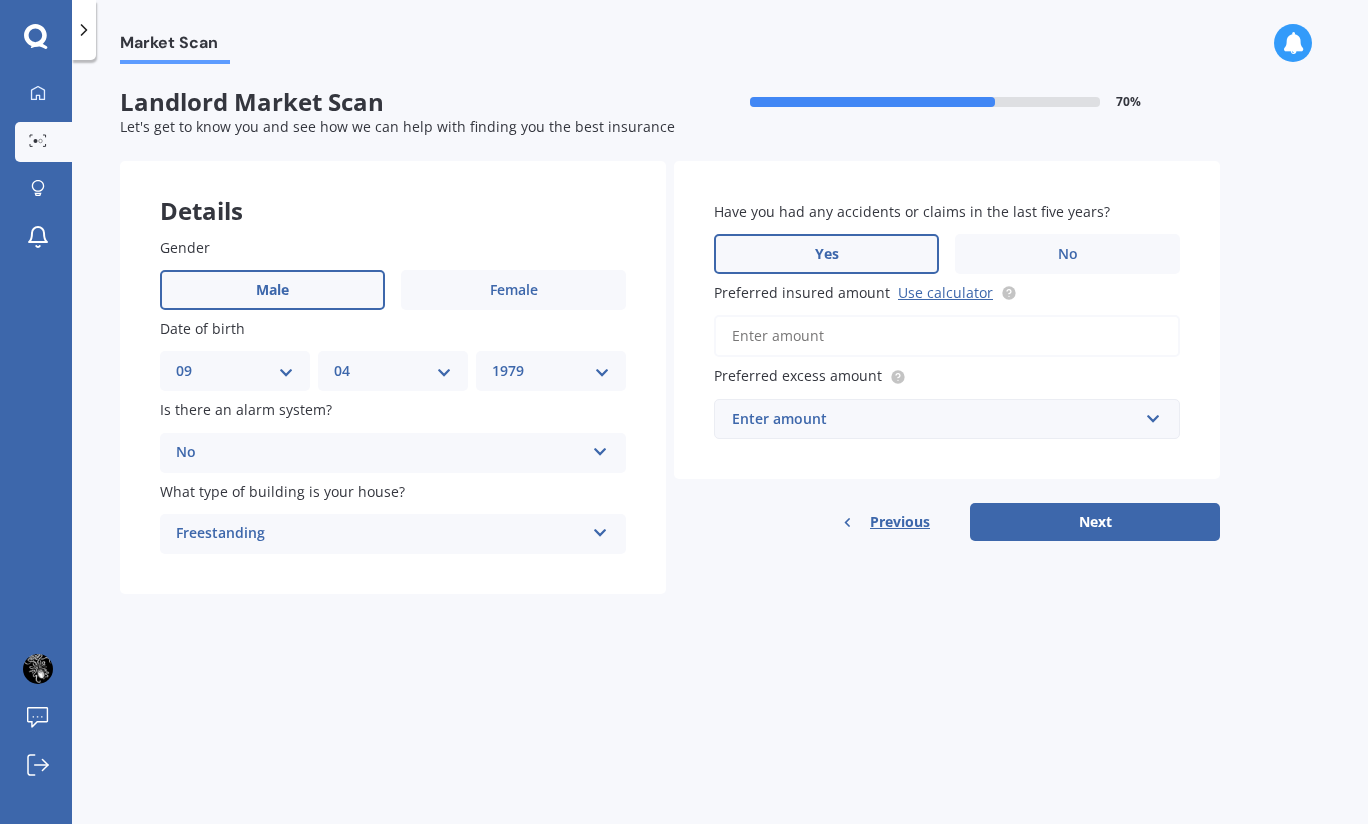 click on "Yes" at bounding box center [272, 290] 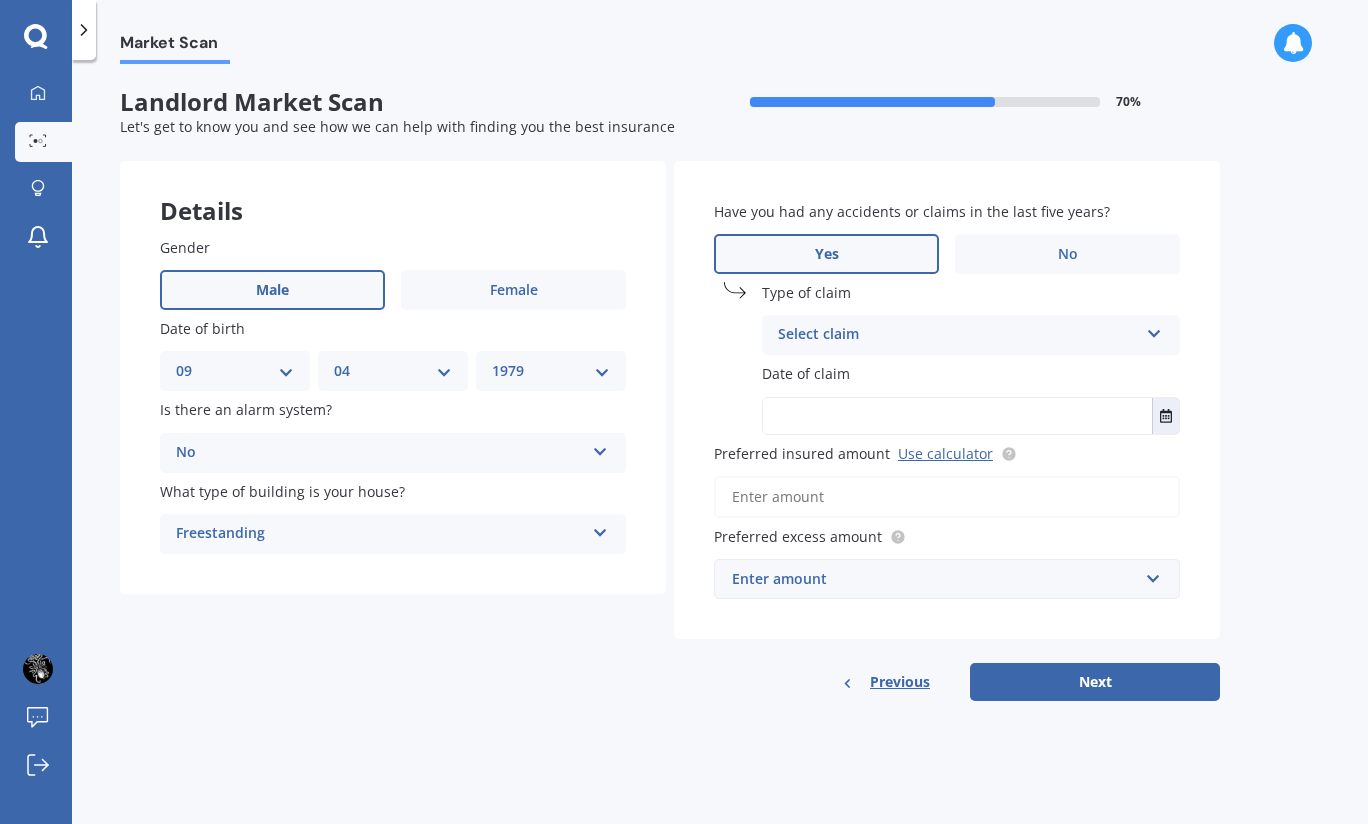 click on "Select claim" at bounding box center (958, 335) 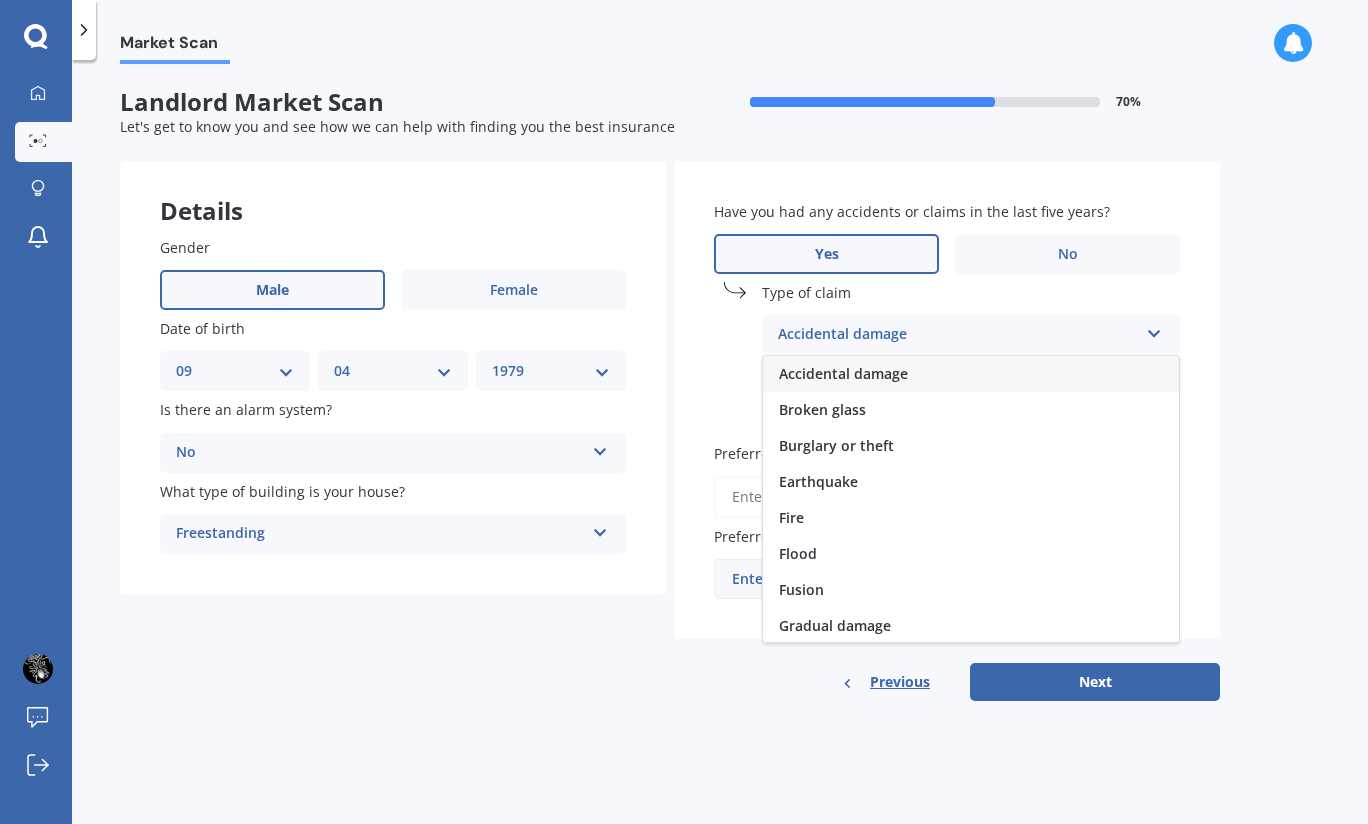 click on "Accidental damage" at bounding box center (843, 373) 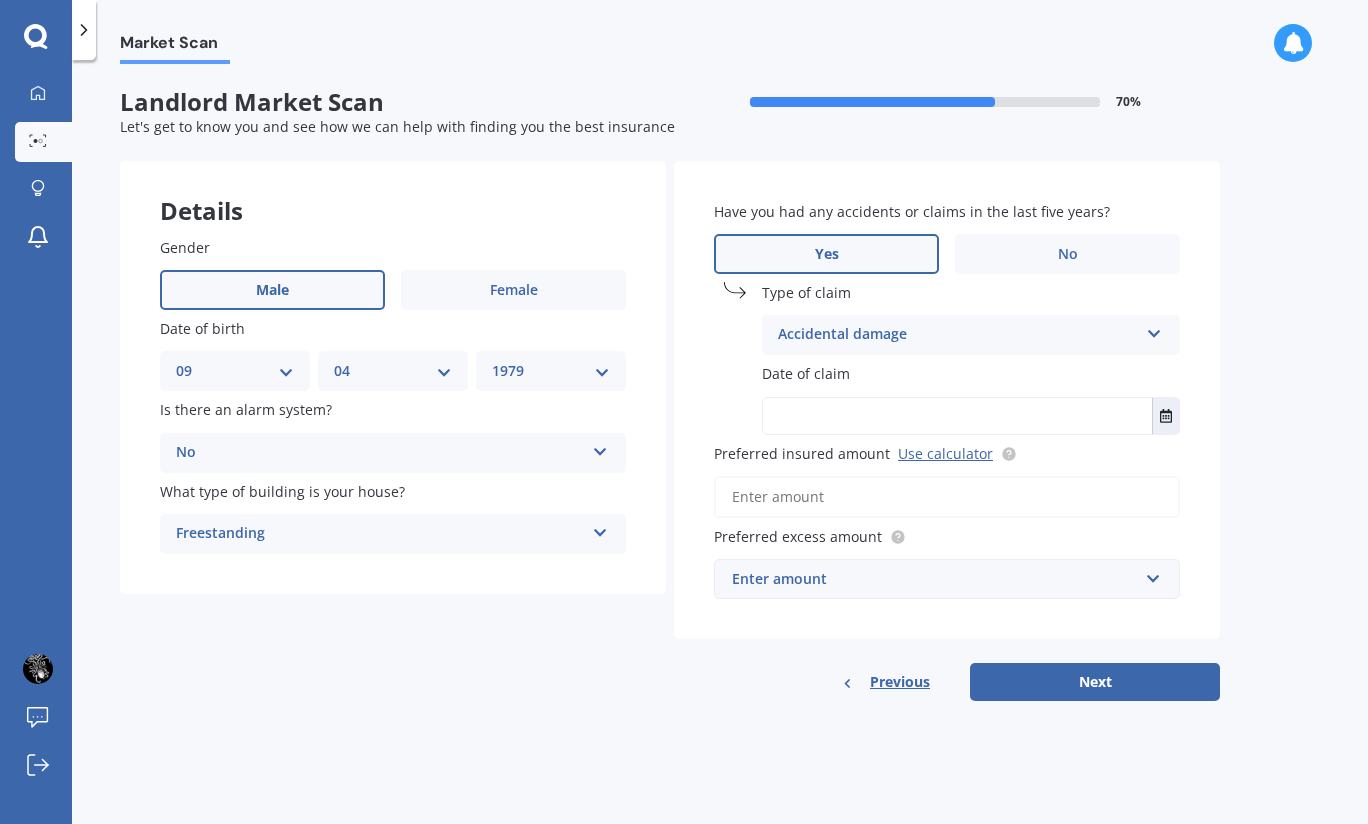 click at bounding box center [957, 416] 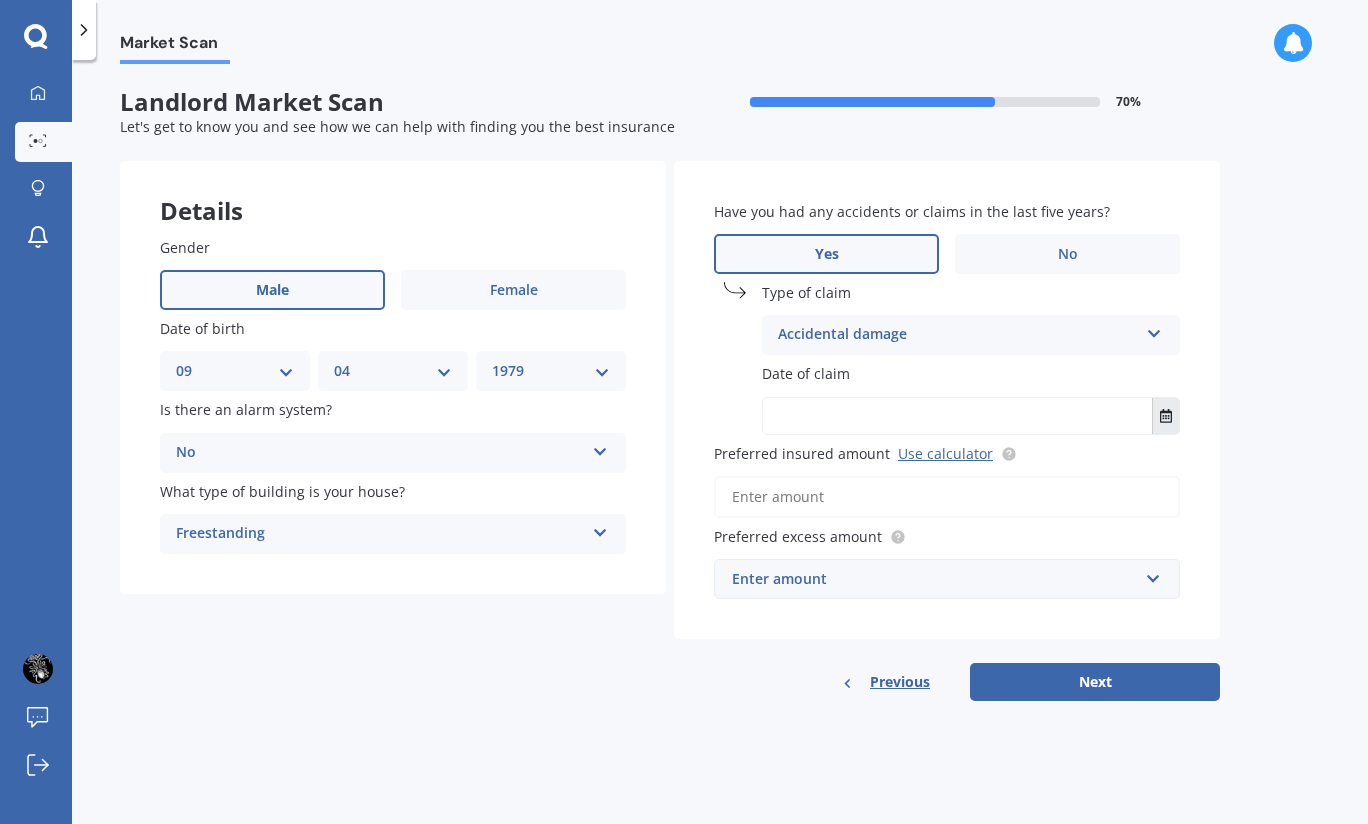click at bounding box center [1166, 416] 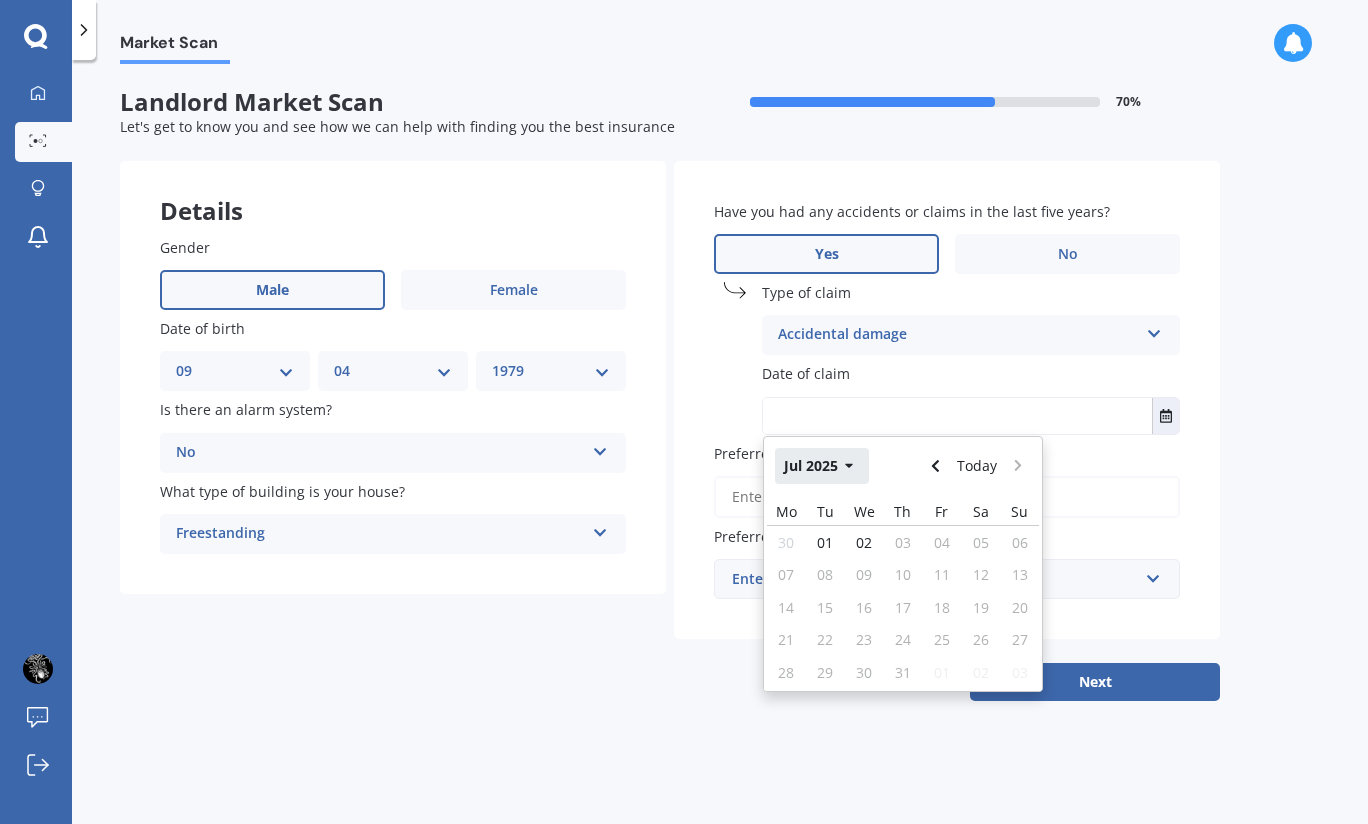 click on "Jul 2025" at bounding box center (822, 466) 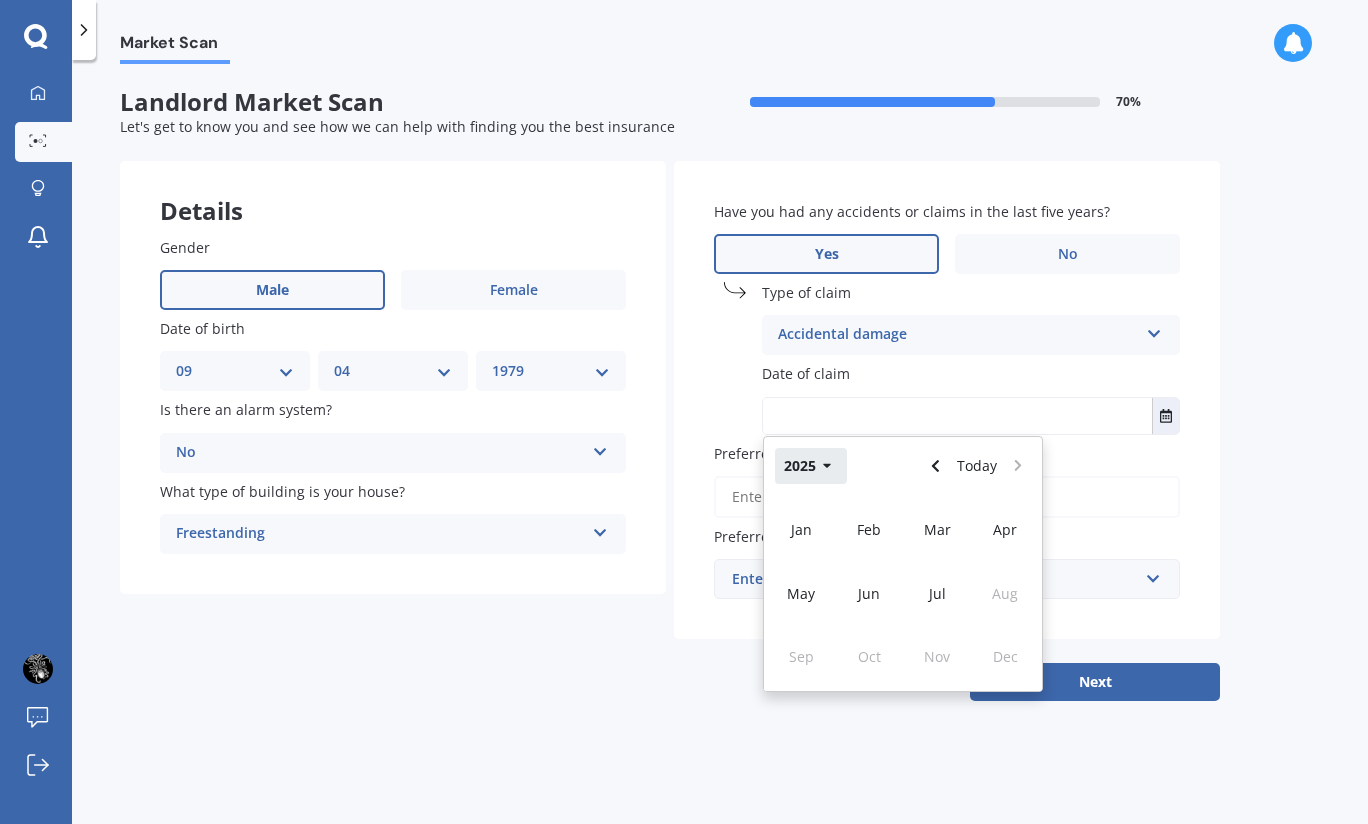 click on "2025" at bounding box center [811, 466] 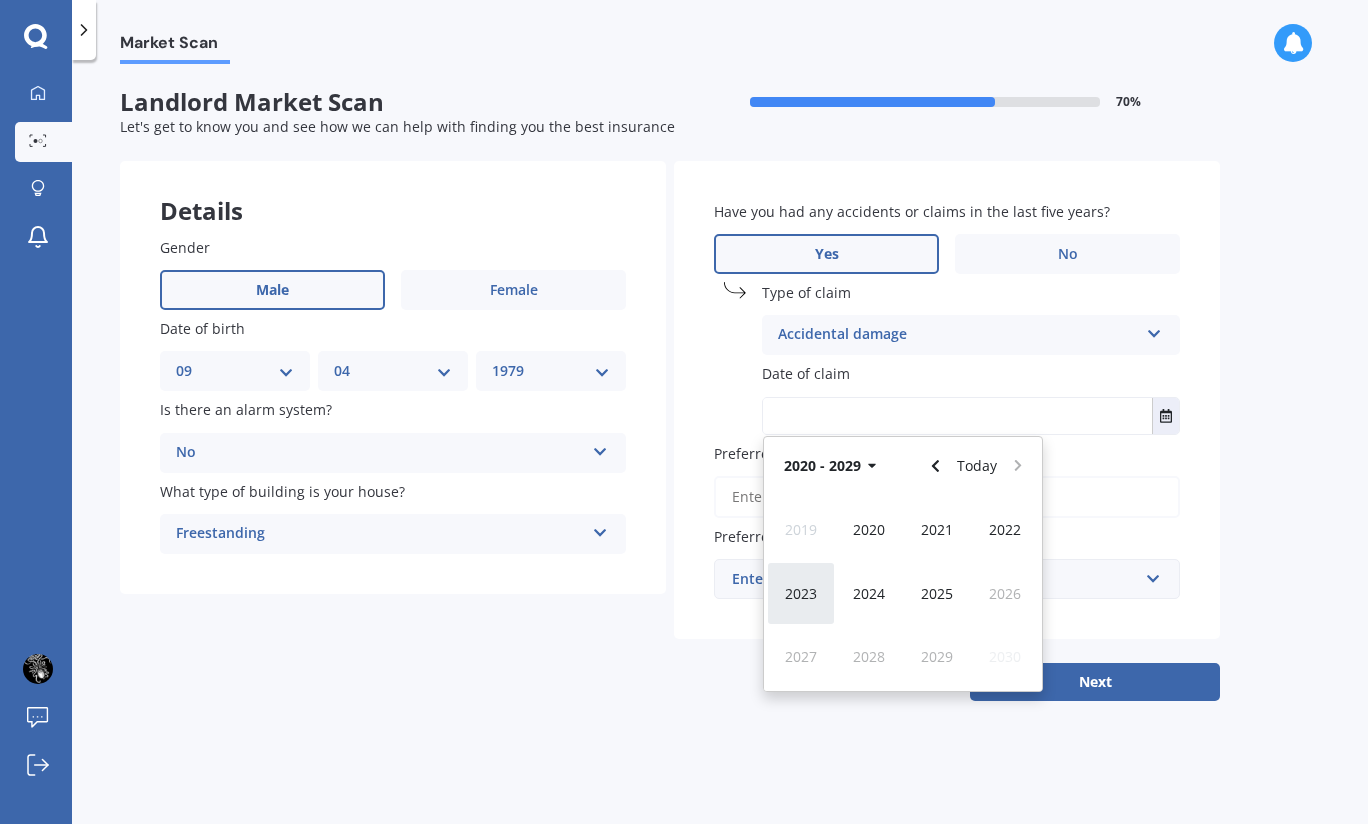 click on "2023" at bounding box center [801, 593] 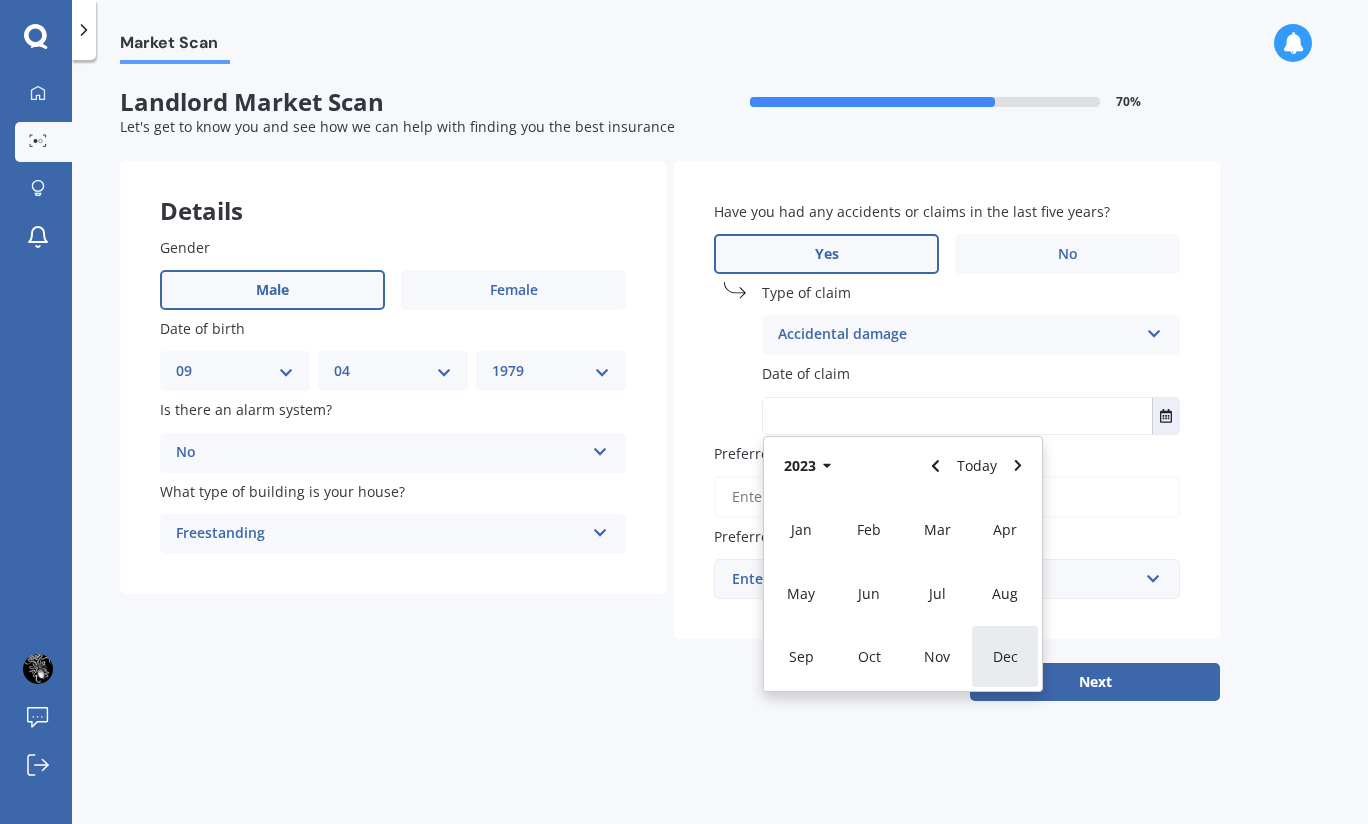 click on "Dec" at bounding box center [1005, 656] 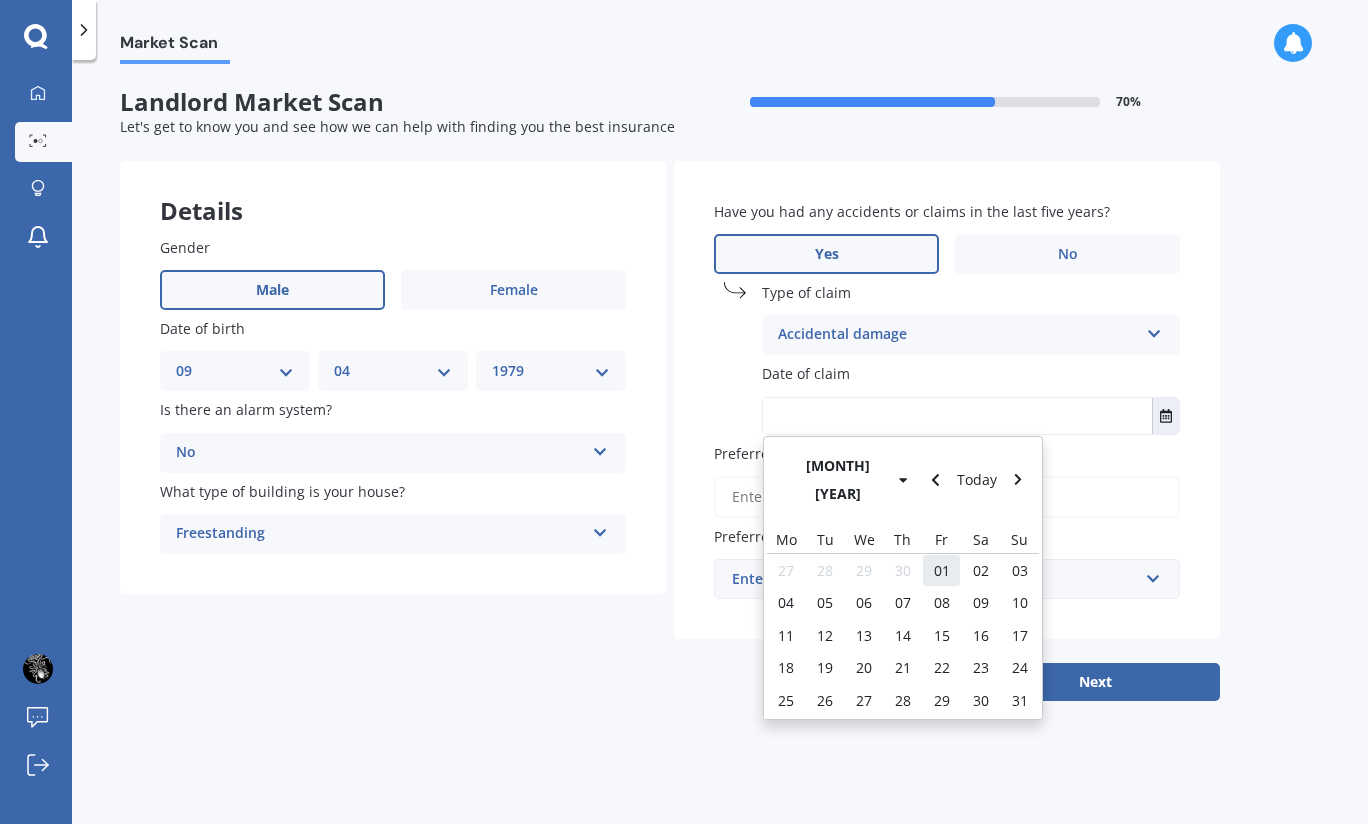 click on "01" at bounding box center [942, 570] 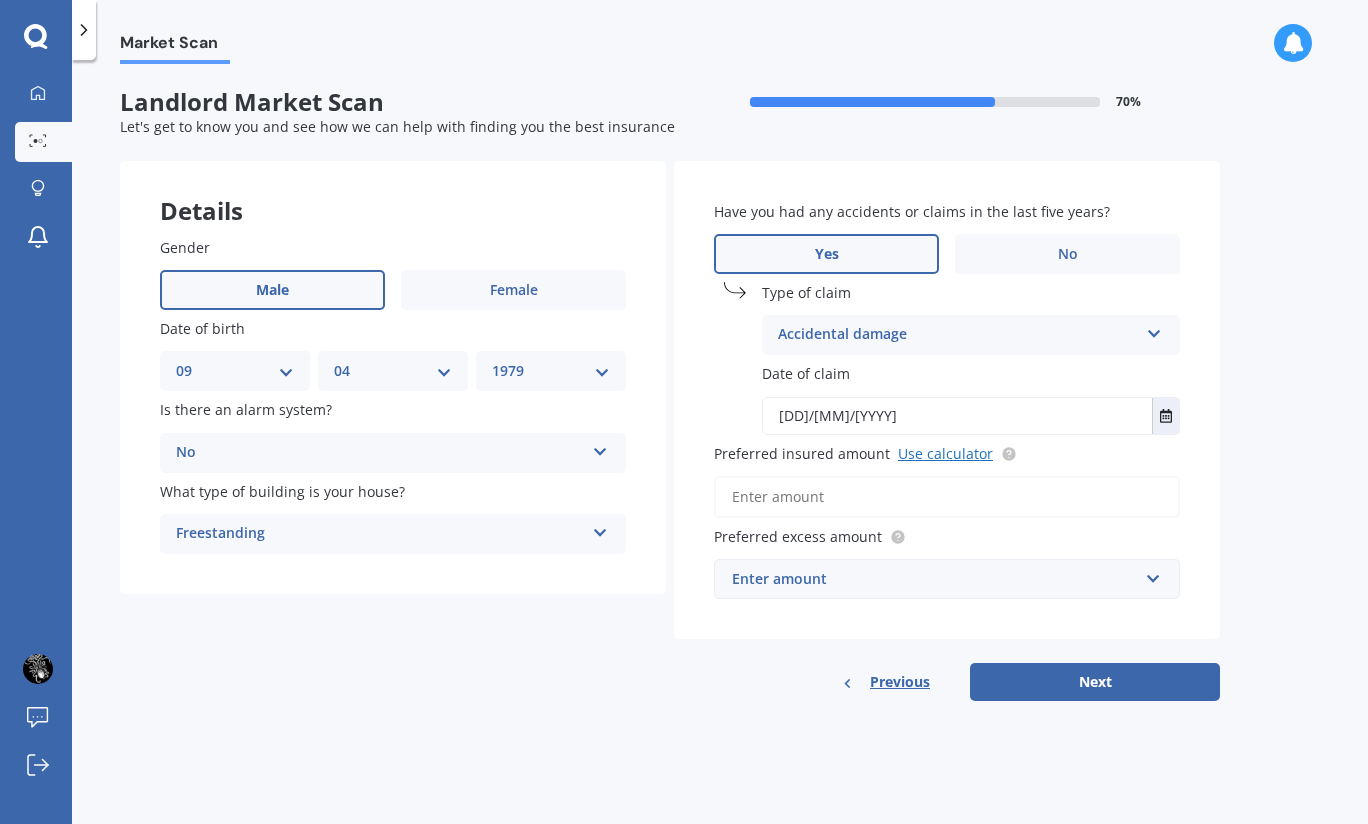 click on "Use calculator" at bounding box center (945, 453) 